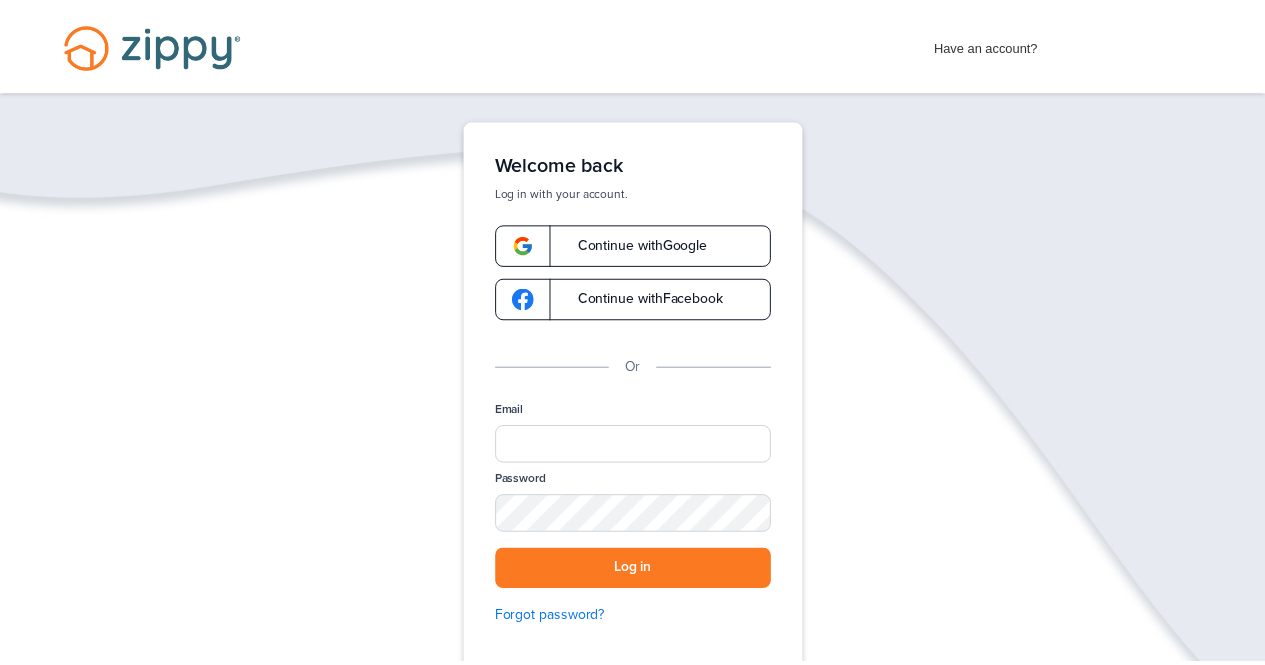 scroll, scrollTop: 0, scrollLeft: 0, axis: both 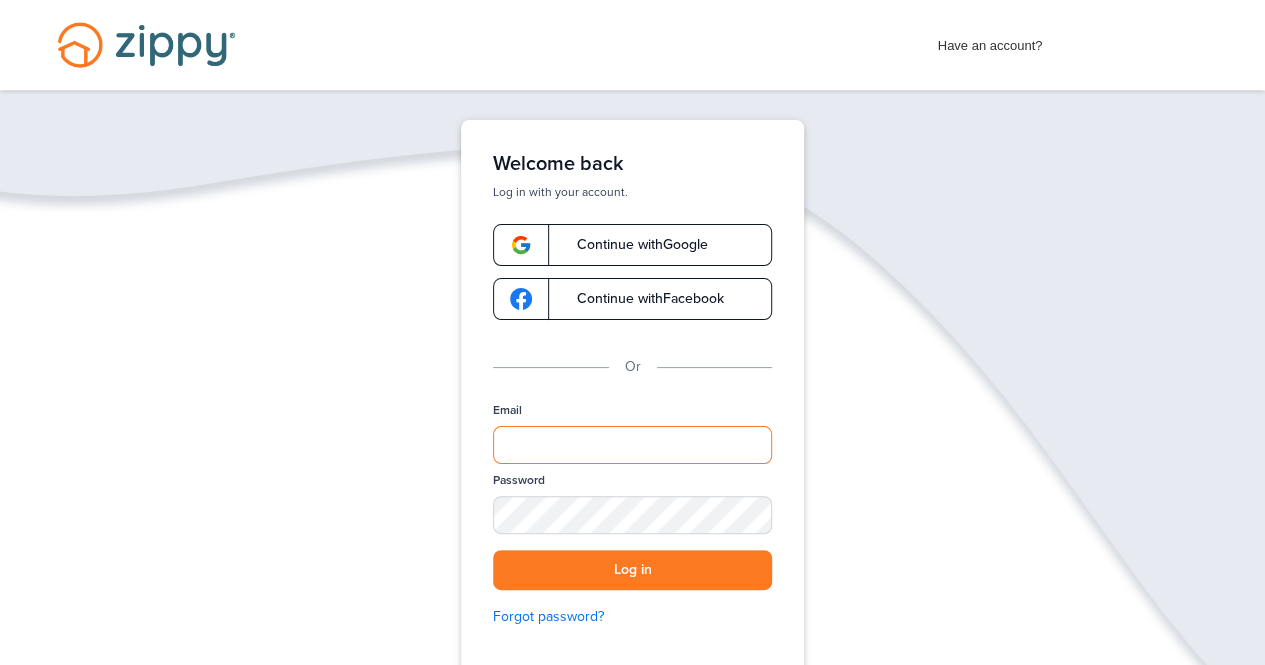 click on "Email" at bounding box center [632, 445] 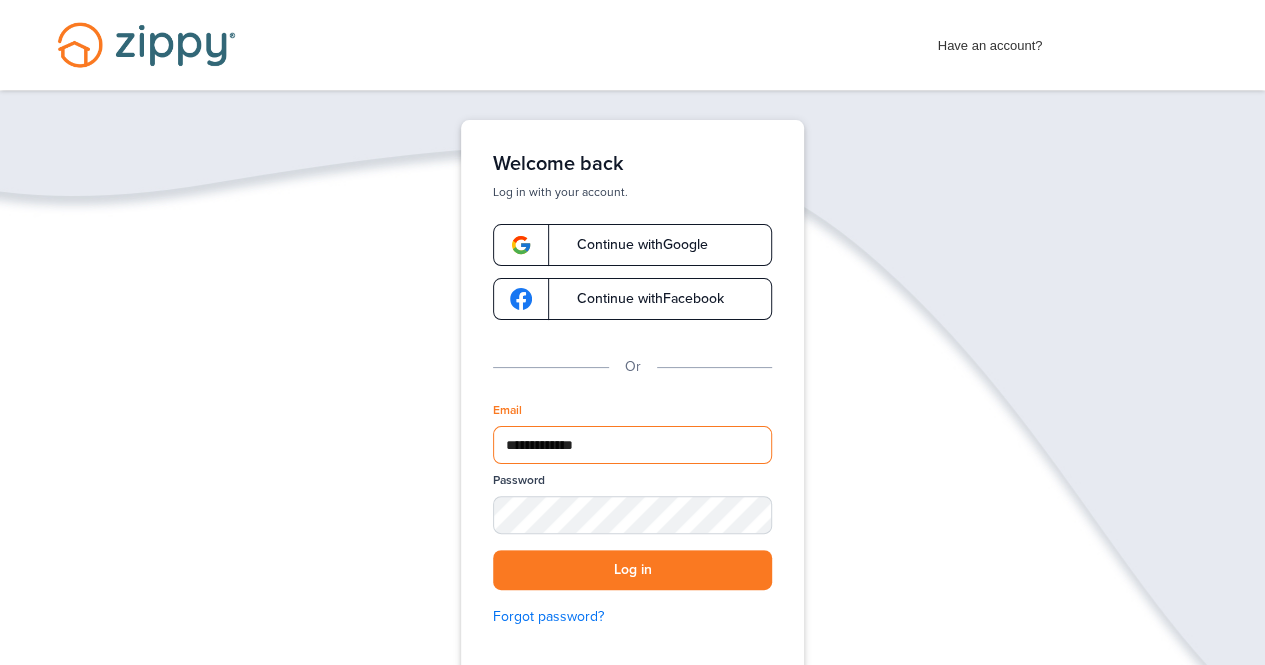 click on "**********" at bounding box center (632, 445) 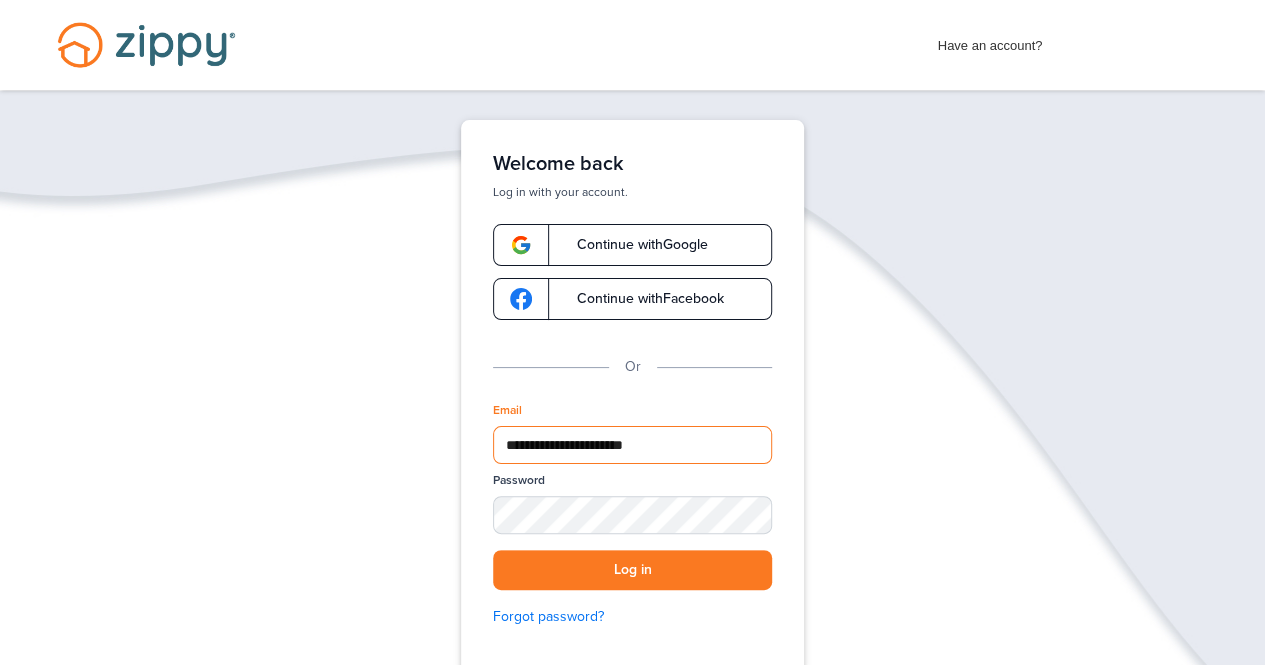 type on "**********" 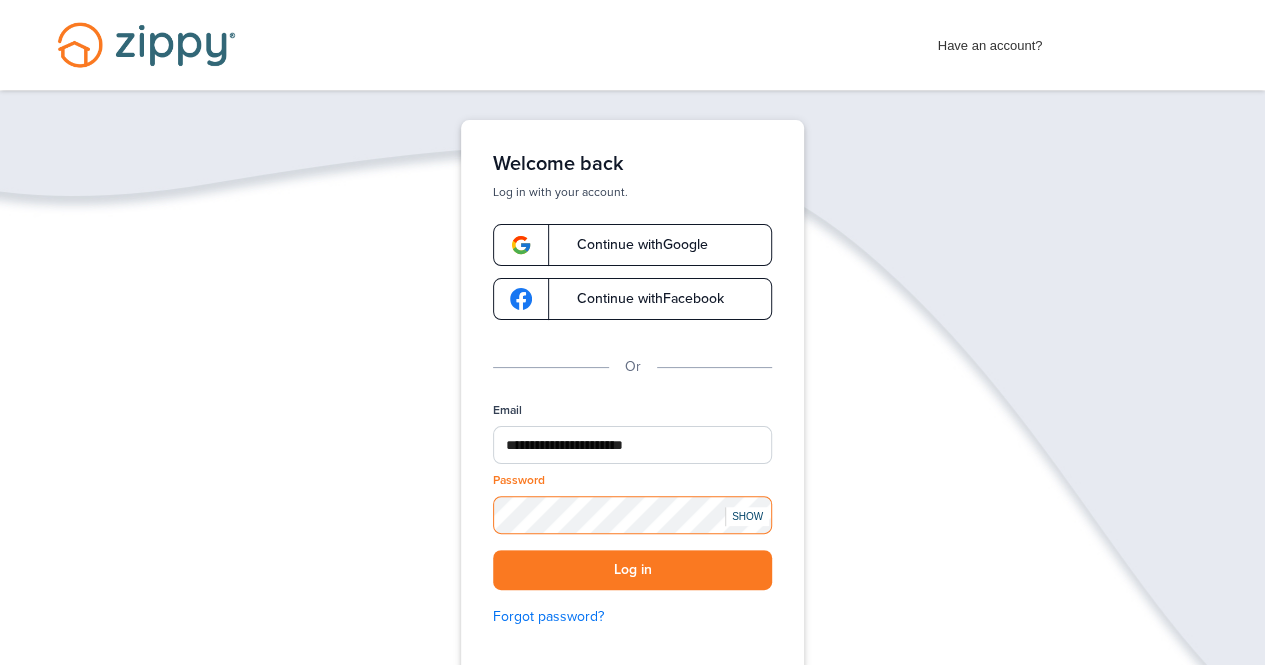 click on "Log in" at bounding box center (632, 570) 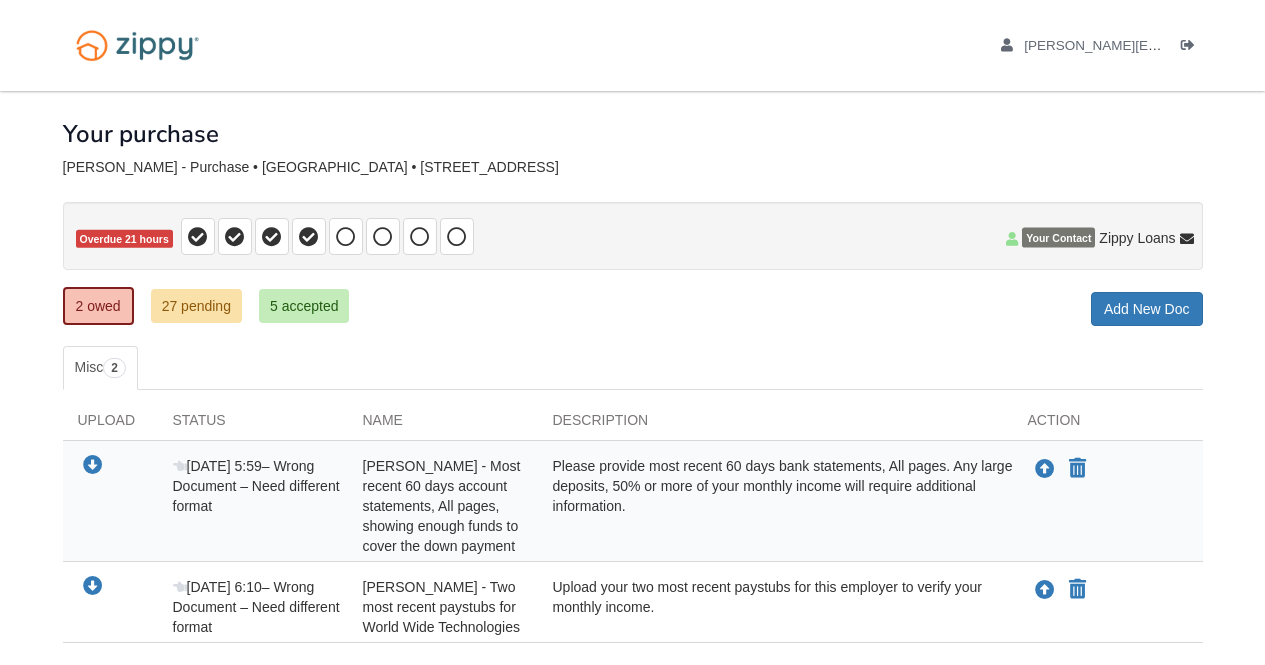 scroll, scrollTop: 0, scrollLeft: 0, axis: both 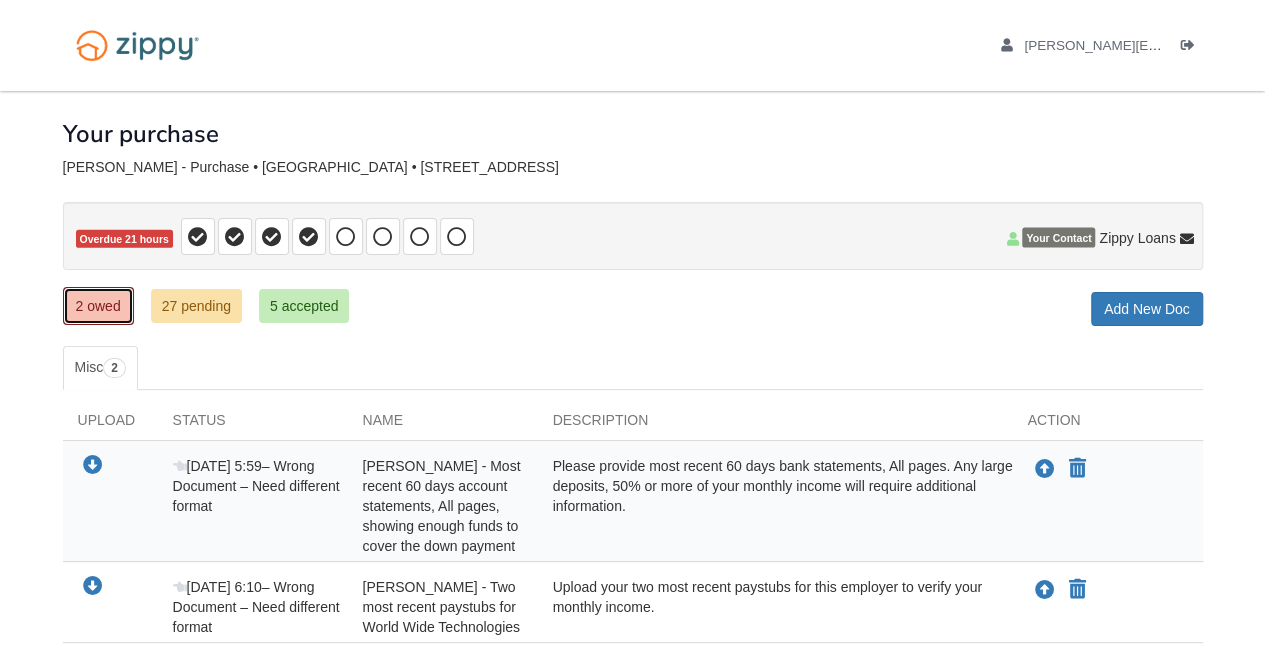 click on "2 owed" at bounding box center (98, 306) 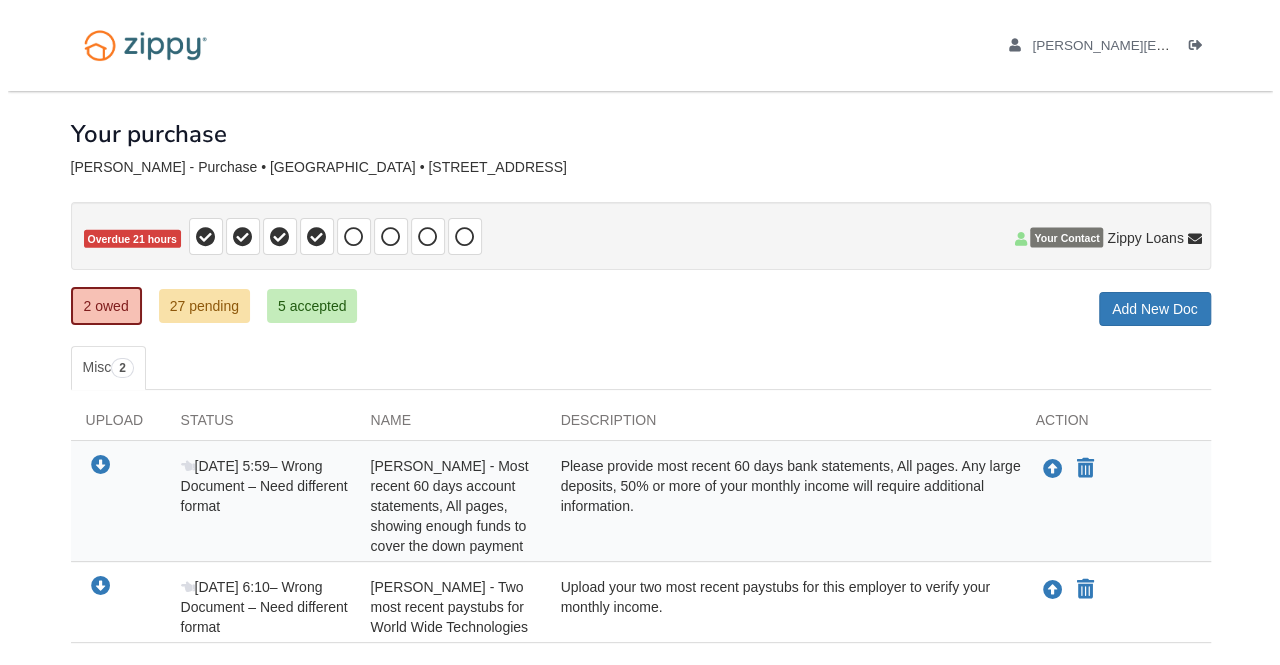 scroll, scrollTop: 133, scrollLeft: 0, axis: vertical 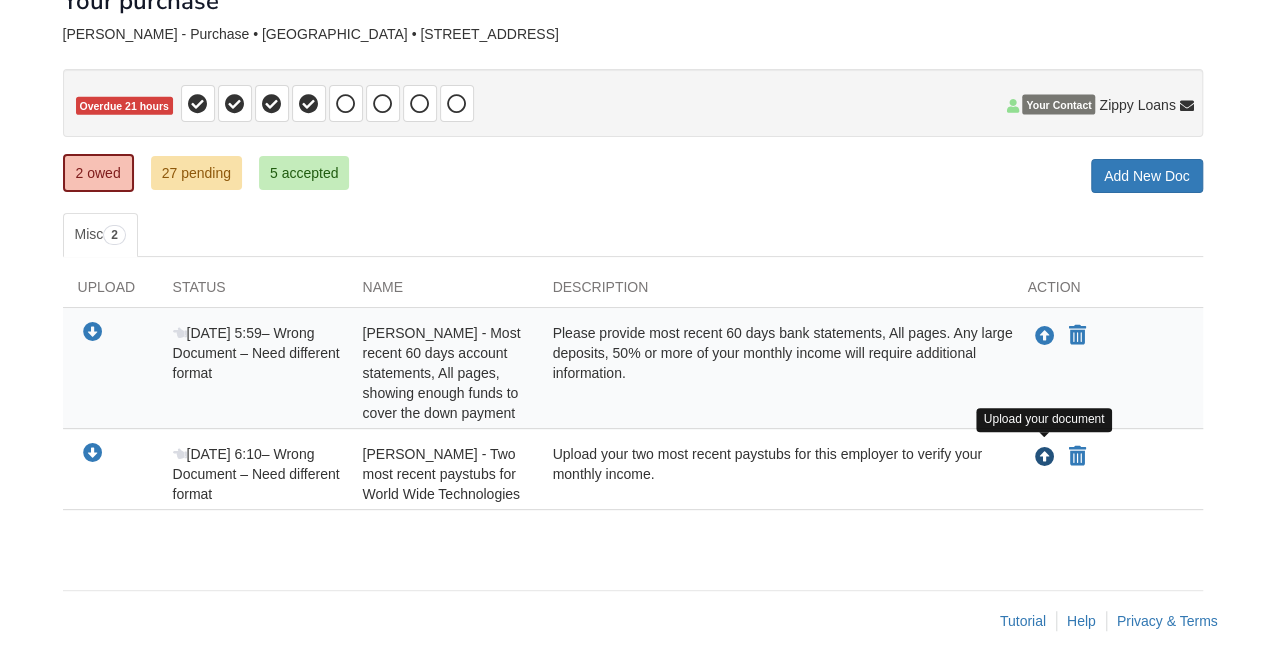 click at bounding box center [1045, 458] 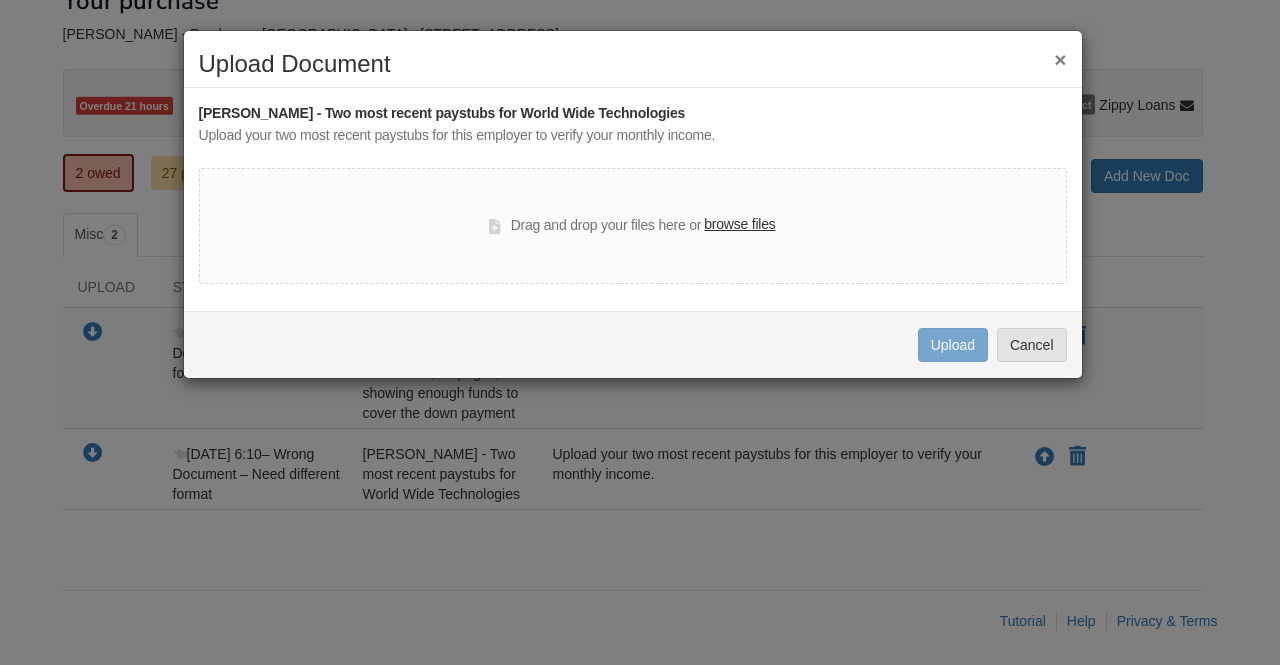 click on "browse files" at bounding box center (739, 225) 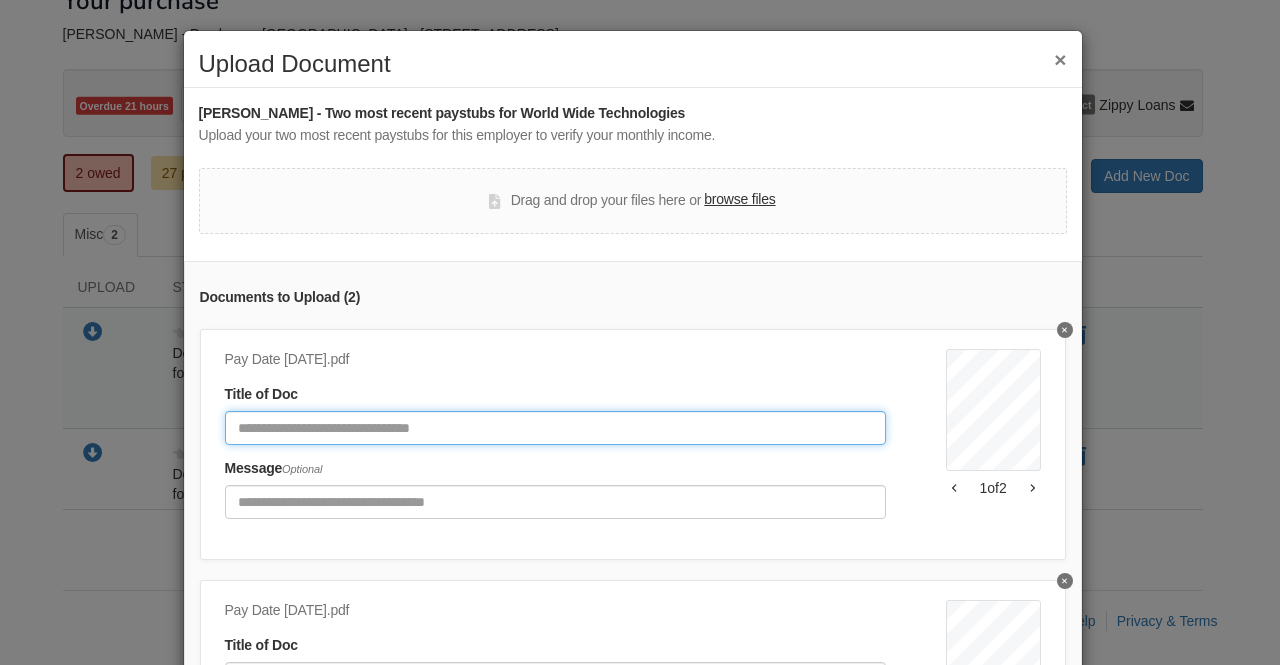 click 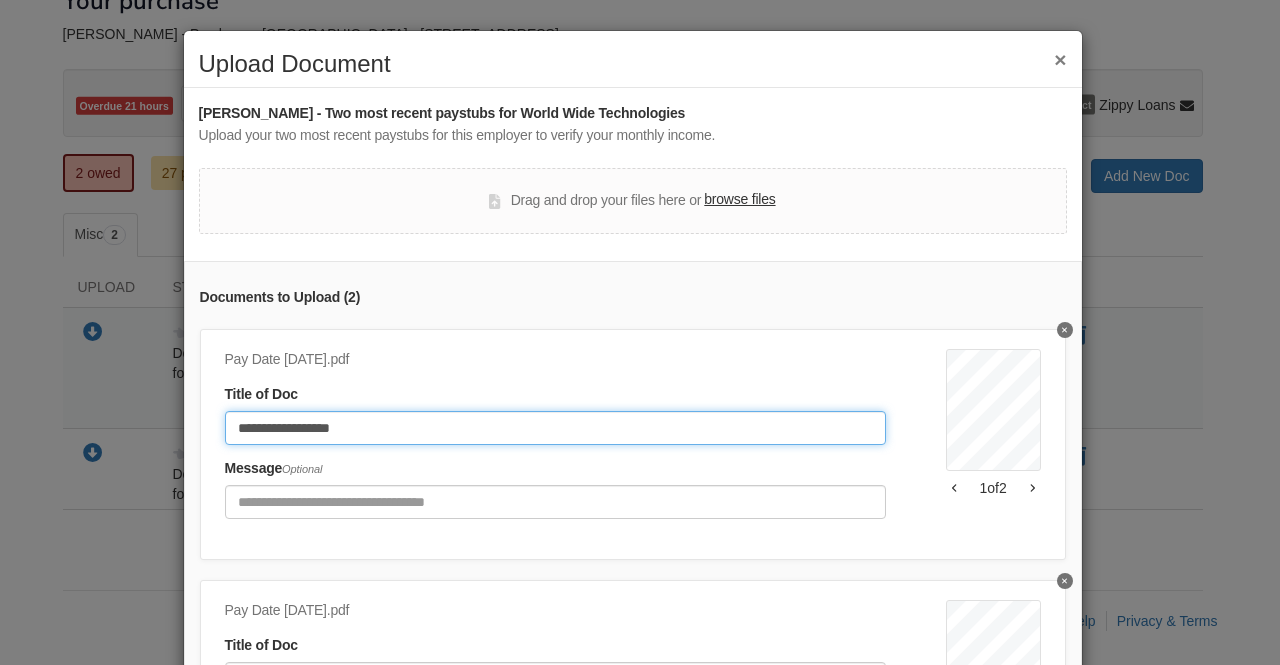 type on "**********" 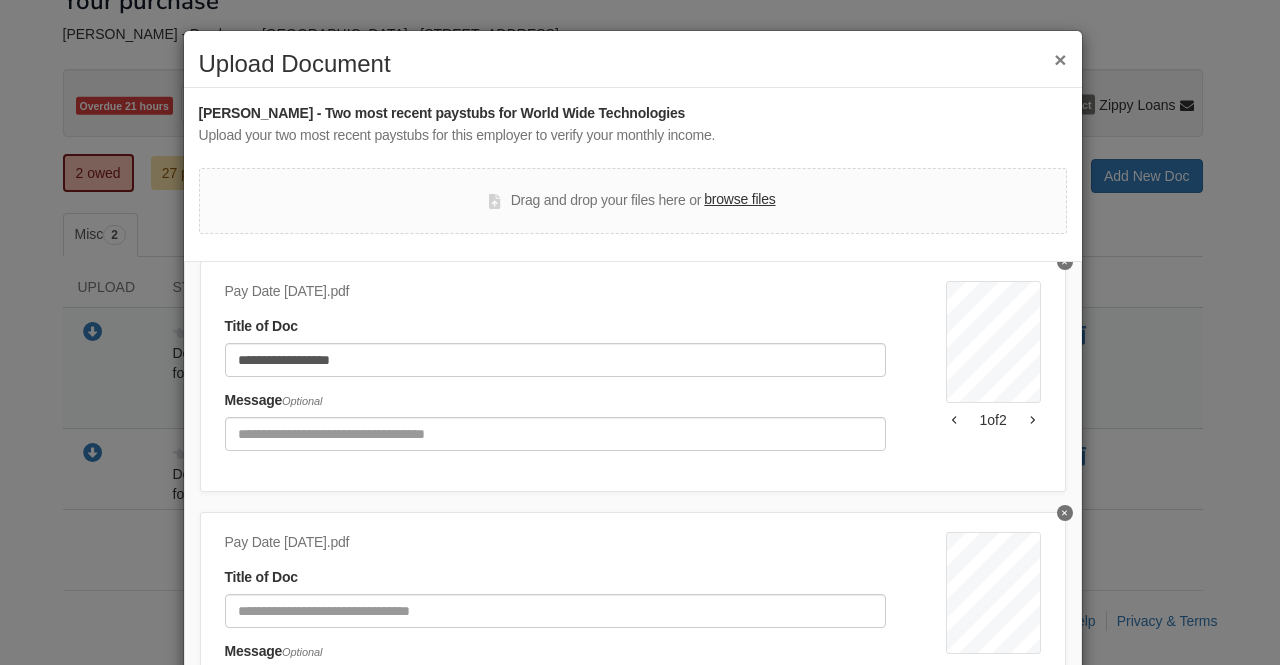 scroll, scrollTop: 109, scrollLeft: 0, axis: vertical 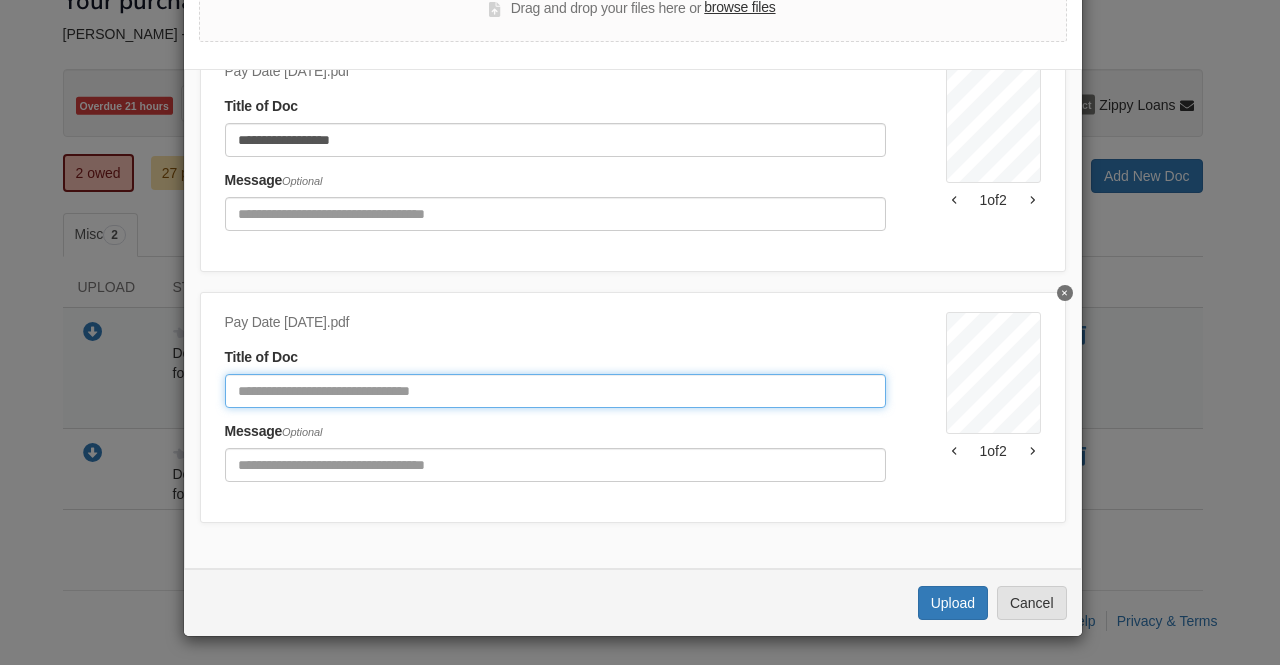 click 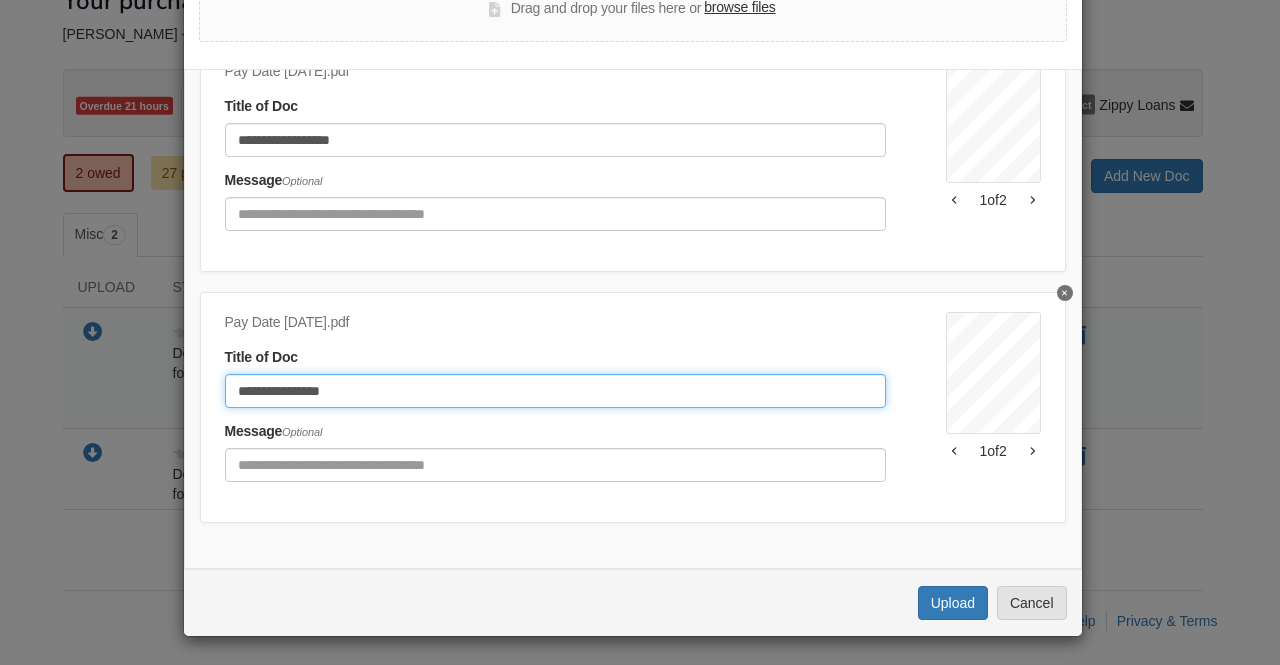 type on "**********" 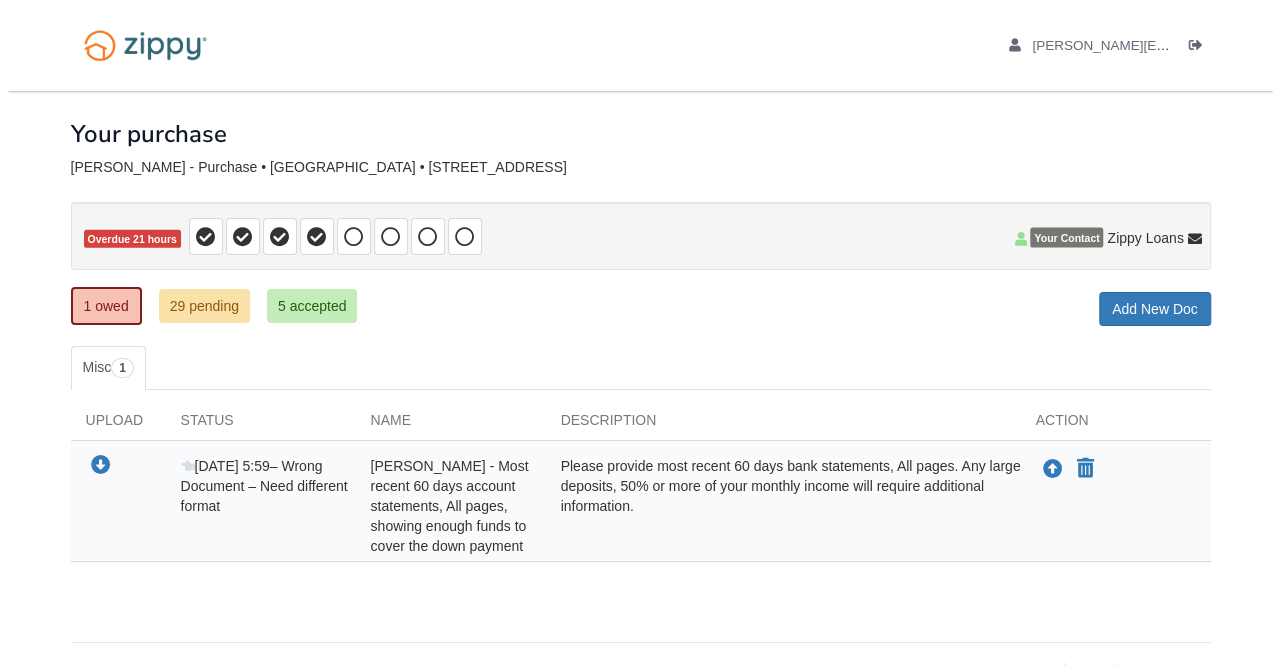 scroll, scrollTop: 52, scrollLeft: 0, axis: vertical 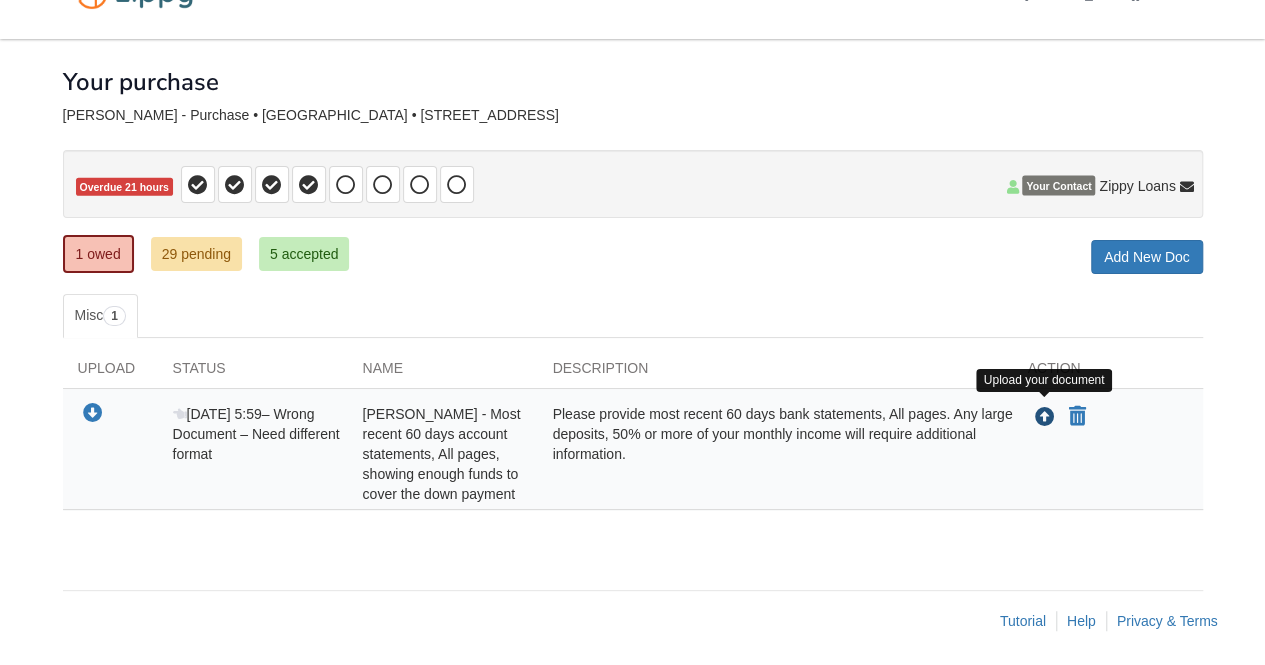 click at bounding box center (1045, 418) 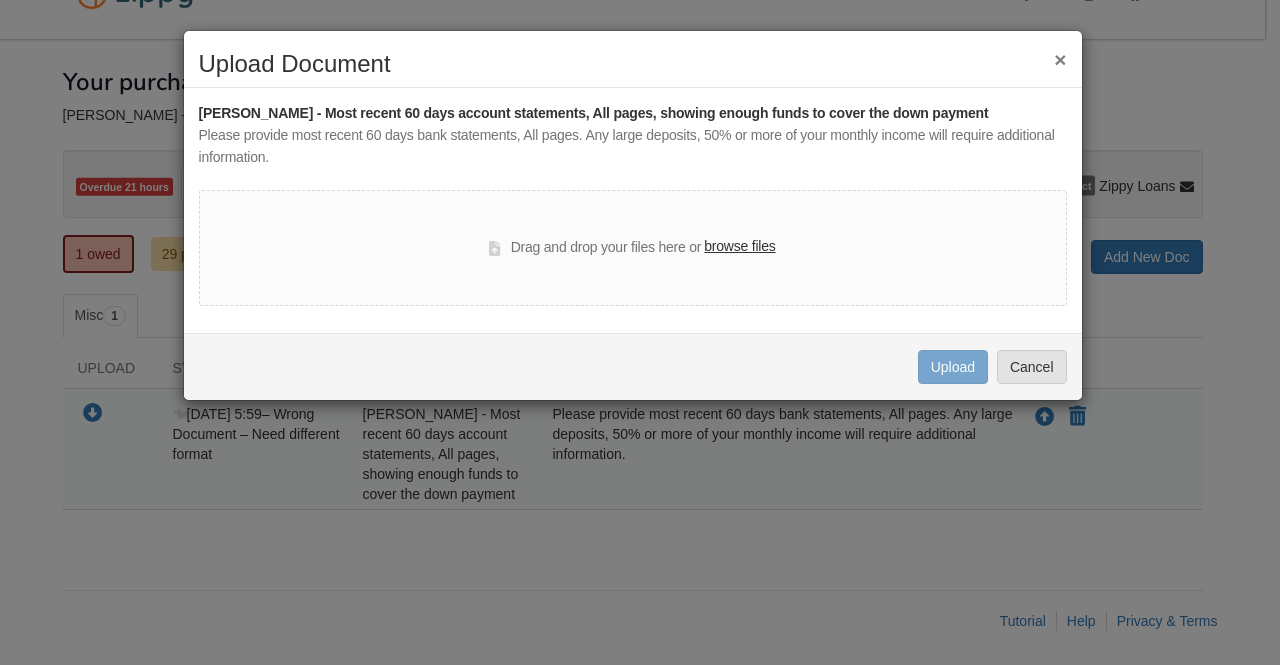 click on "browse files" at bounding box center [739, 247] 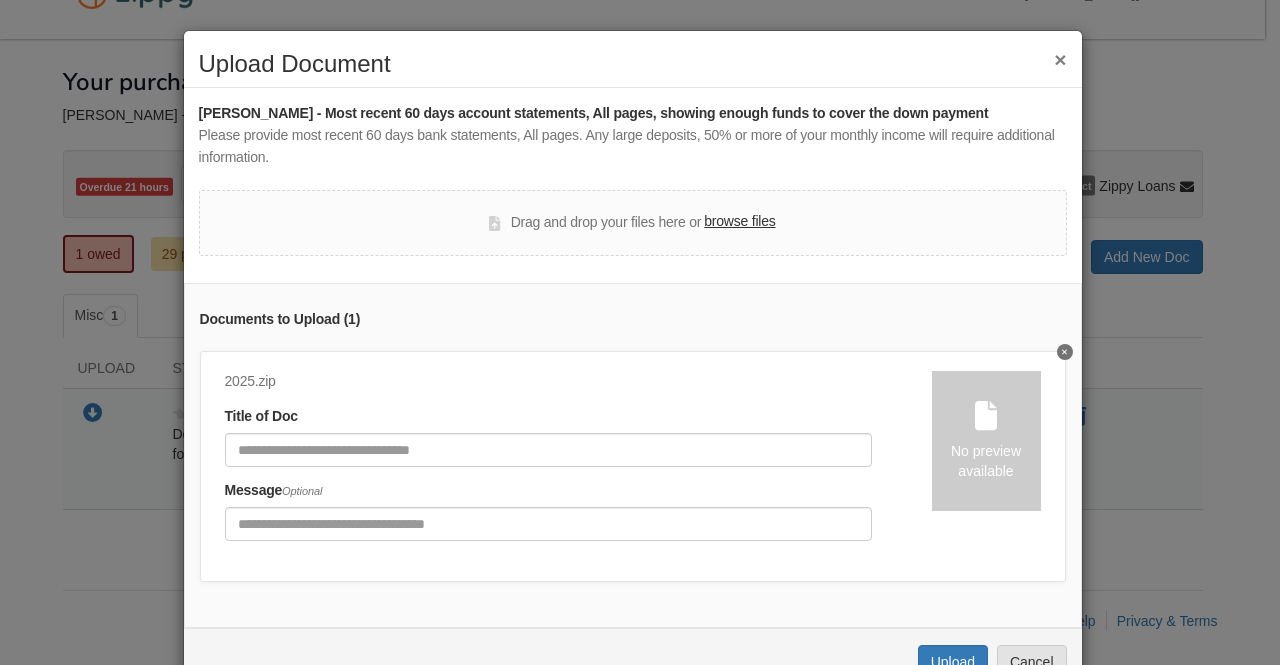 click on "×" at bounding box center [1060, 59] 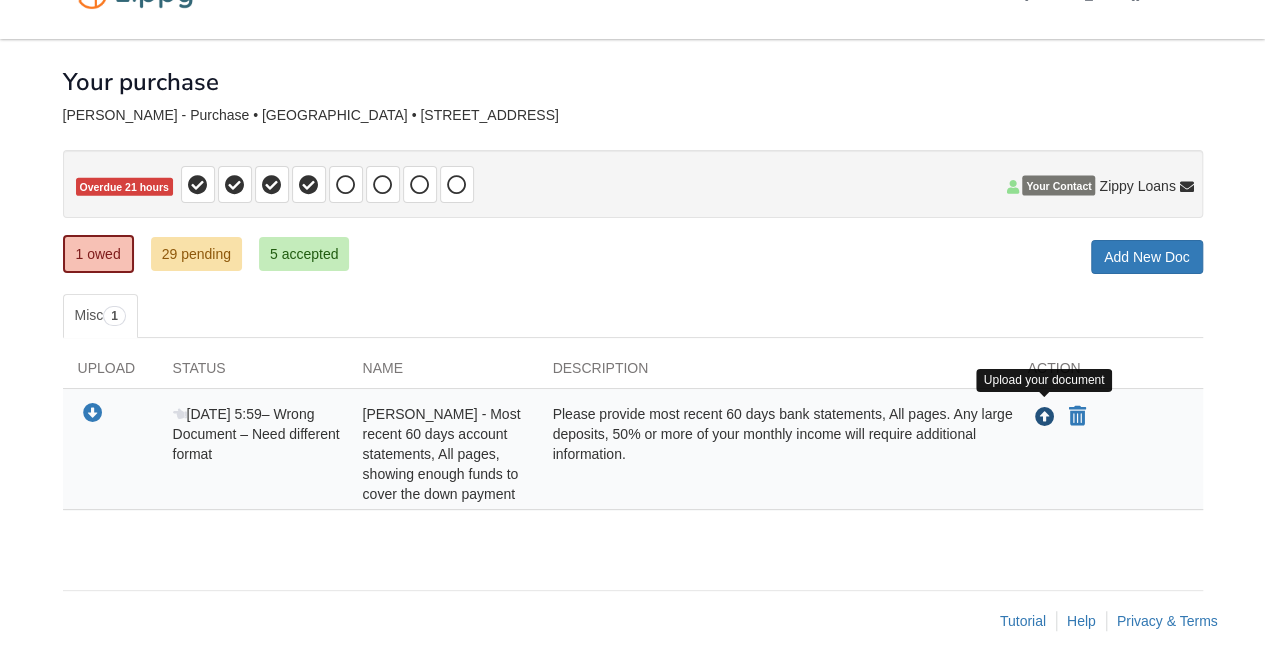 click at bounding box center [1045, 418] 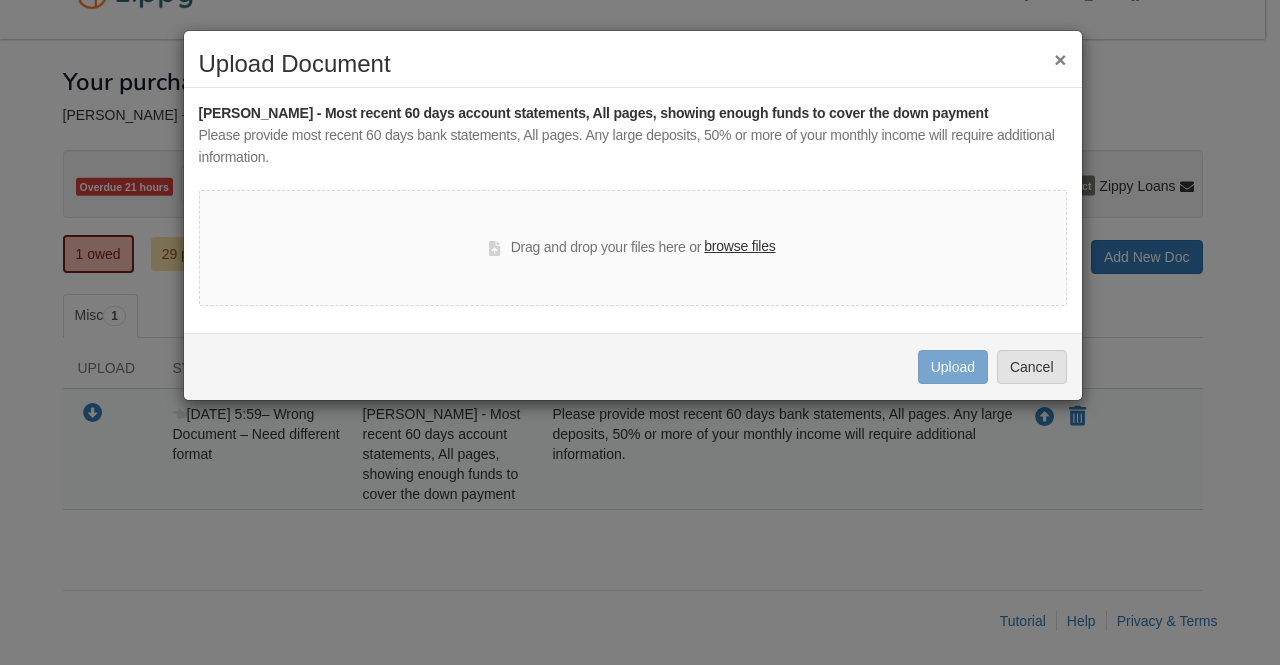 click on "browse files" at bounding box center (739, 247) 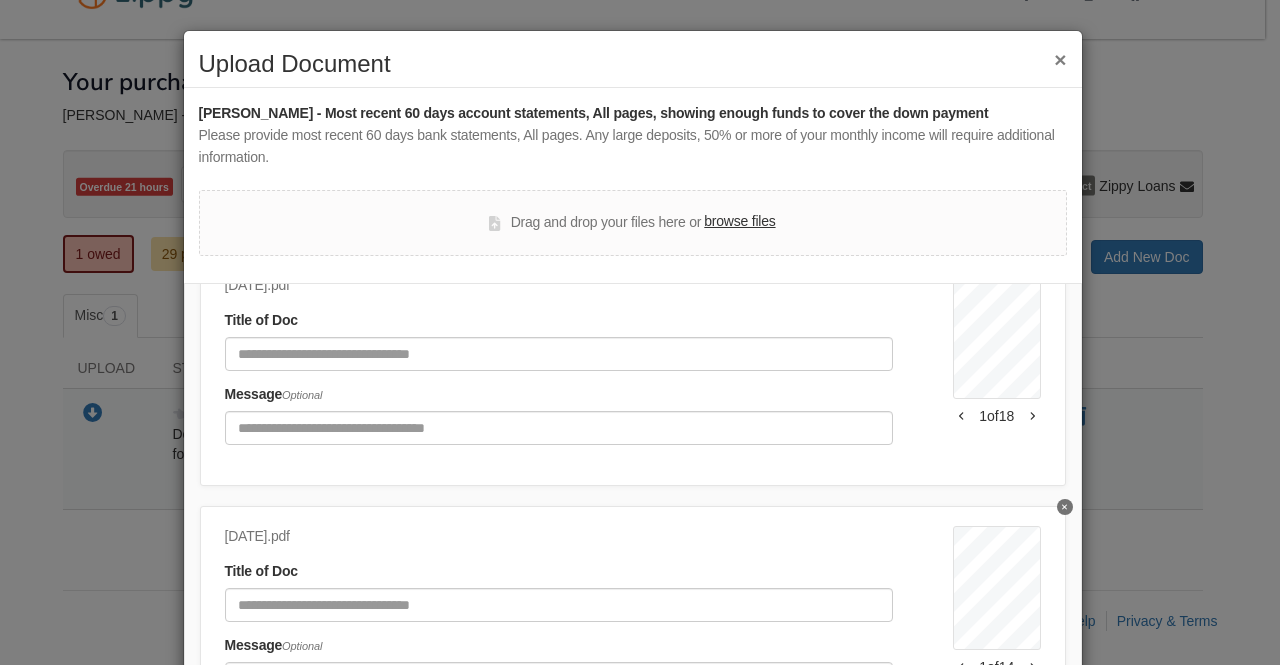 scroll, scrollTop: 109, scrollLeft: 0, axis: vertical 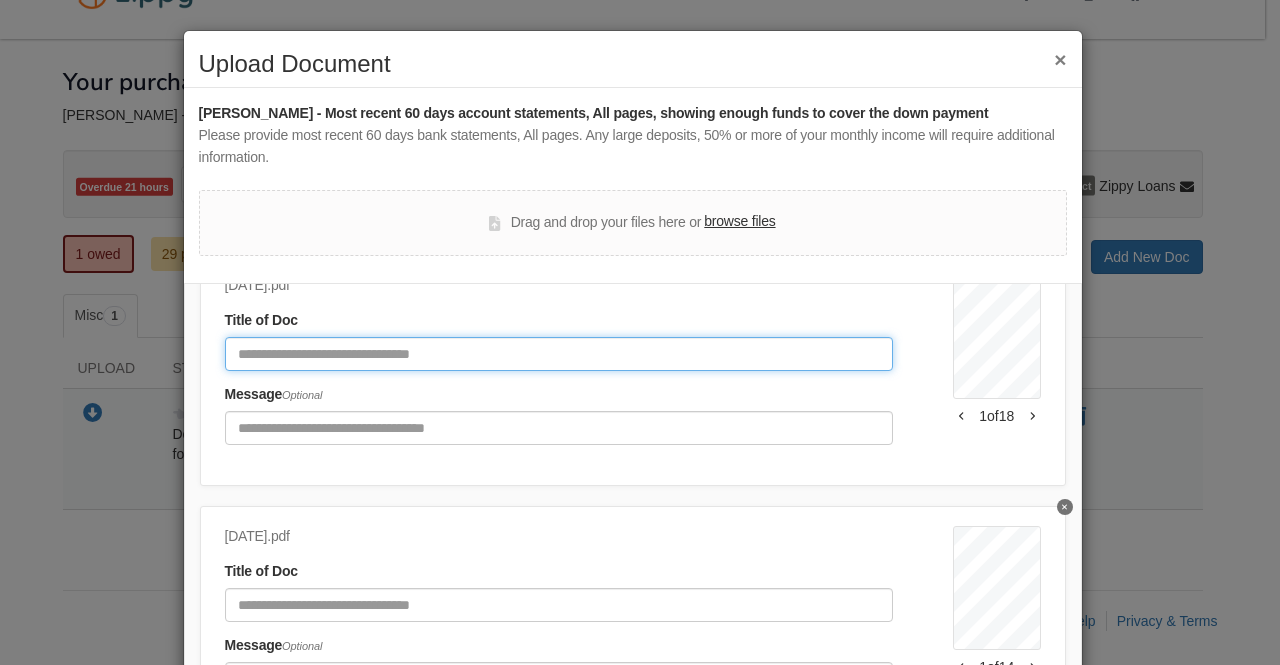 click 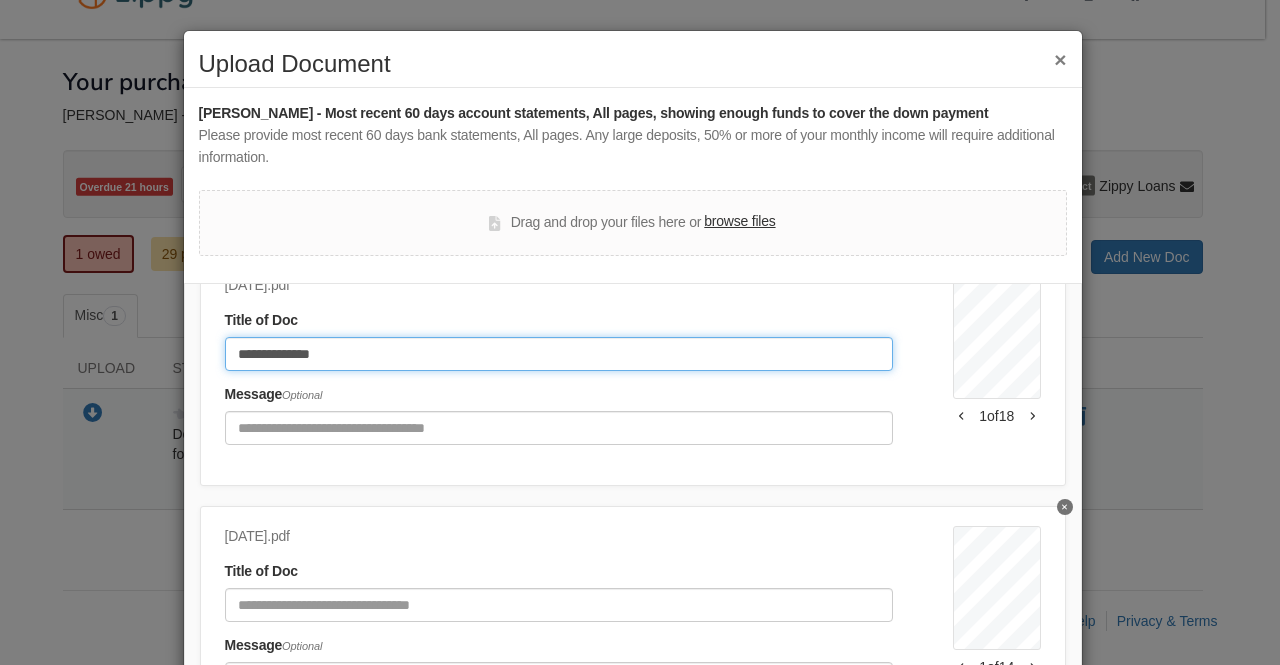 click on "**********" 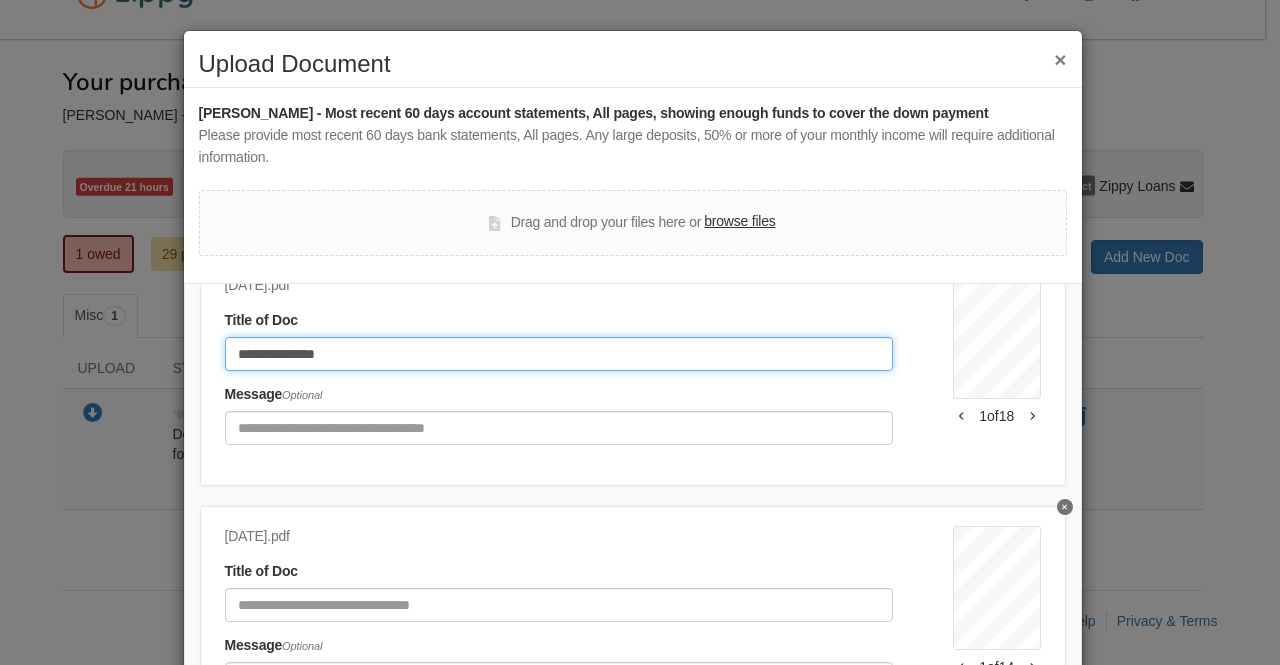 type on "**********" 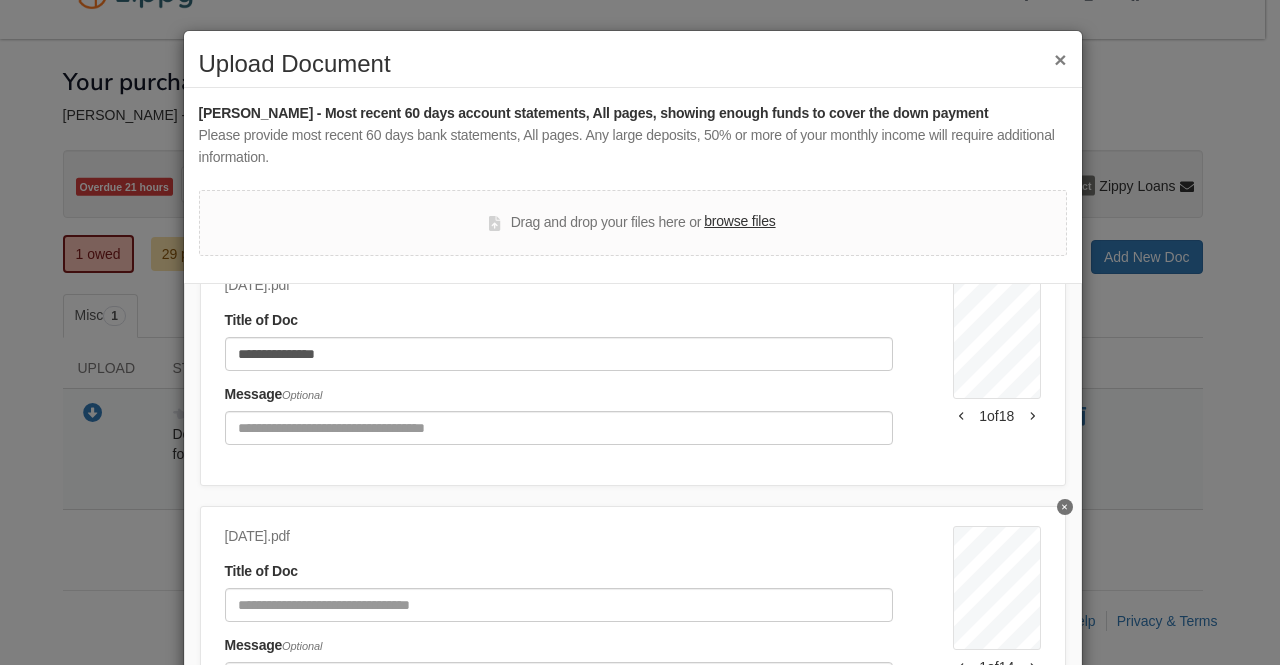 click on "2025-06-01.pdf Title of Doc Message  Optional                             Statement Period PayPal Account ID Jun 1, 2025 - Jun 30, 2025 arron.perkins@gmail.com This document contains two statements PayPal account statement  - A view of all PayPal account activity PayPal Balance account statement - A separate view of your PayPal Balance account activity Transactions paid with a PayPal Balance account and another payment method will appear in all affected statements PAYPAL ACCOUNT ACCOUNT ACTIVITY DATE DESCRIPTION CURRENCY AMOUNT FEES TOTAL* 06/01/2025 Payment Refund: Walmart.com PayPal Balance  2.08  USD ID: 2C774245FE4030739 Ref ID: 8YV15838LT6242938 USD 2.08 0.00 2.08 06/01/2025 Payment Refund: Walmart.com   PayPal Credit                                              -15.70 USD ID: 9MB26799CK329641S Ref ID: 2MY15810TA300660E USD 15.70 0.00 15.70 06/04/202 5 Direct Deposit: WORLD WIDE TECH | DIRECT DEP PayPal Balance  1,711.77  USD ID: 4JC36758UA867051F Individual ID: 511075946356ZGM USD 1,711.77 0.00 1,711.77" 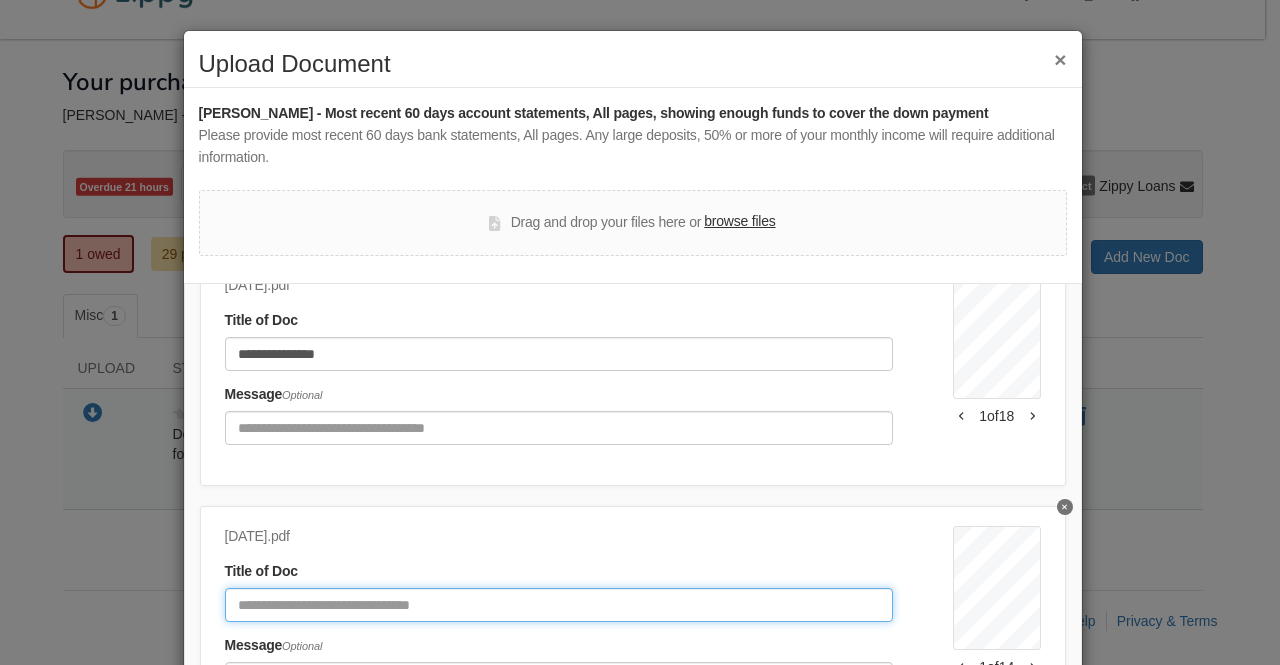 click 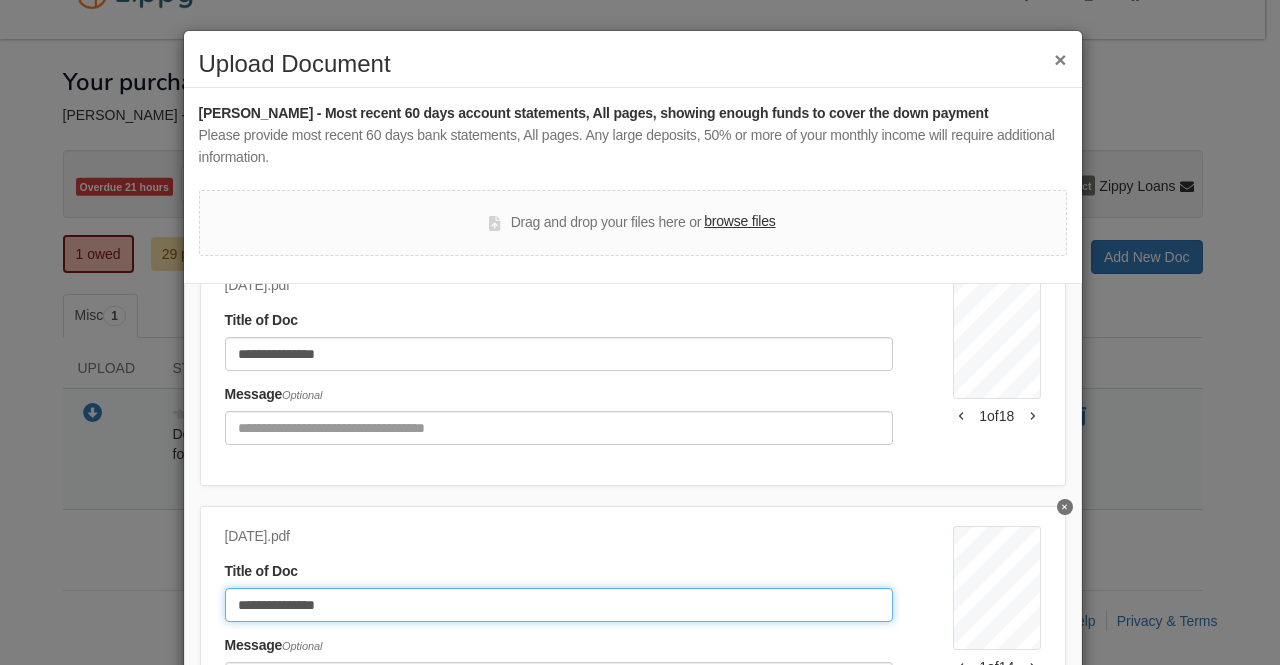type on "**********" 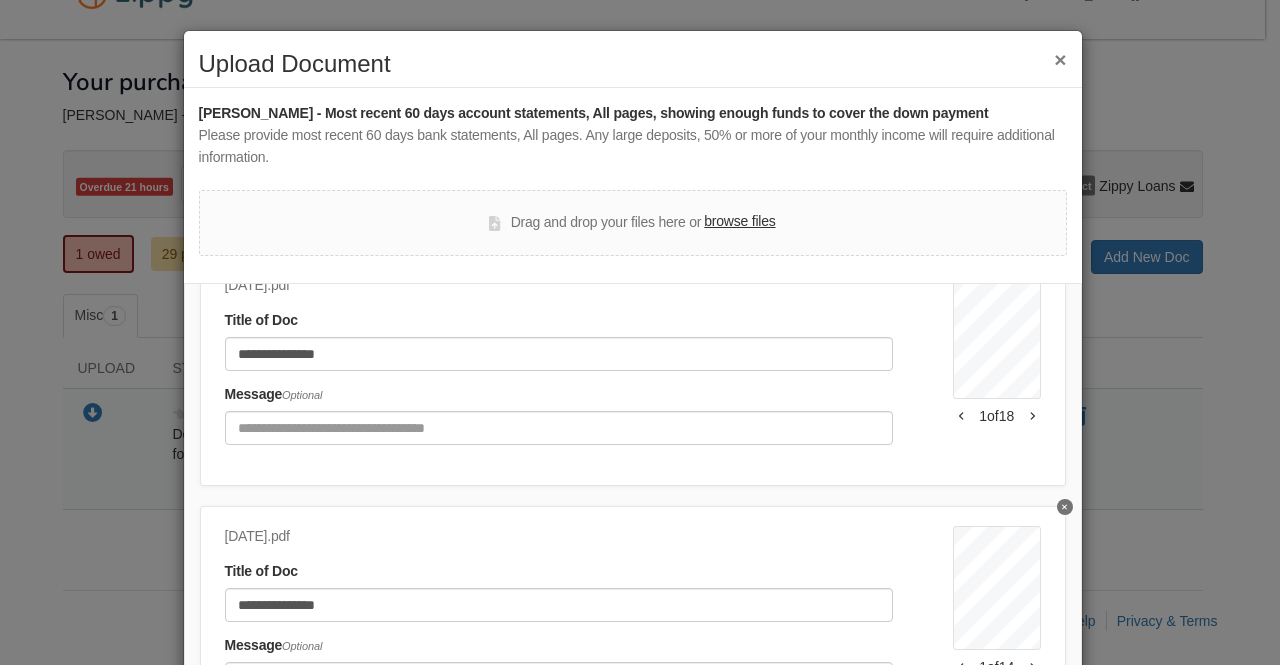 scroll, scrollTop: 214, scrollLeft: 0, axis: vertical 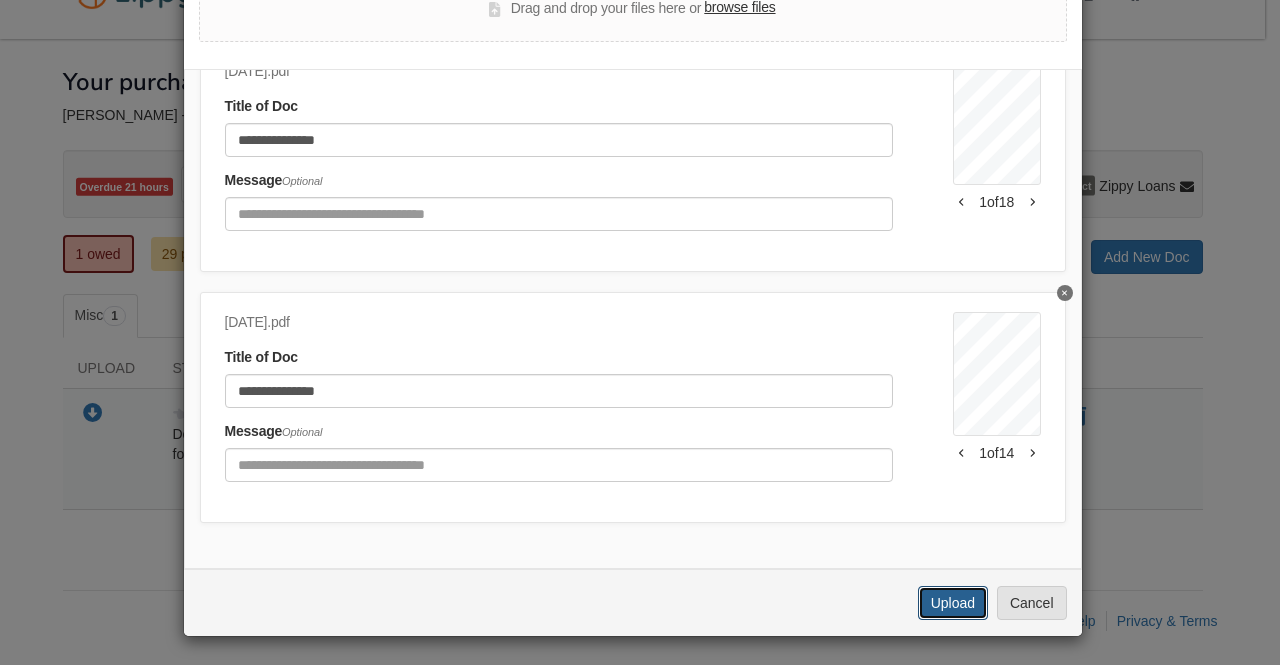 click on "Upload" at bounding box center [953, 603] 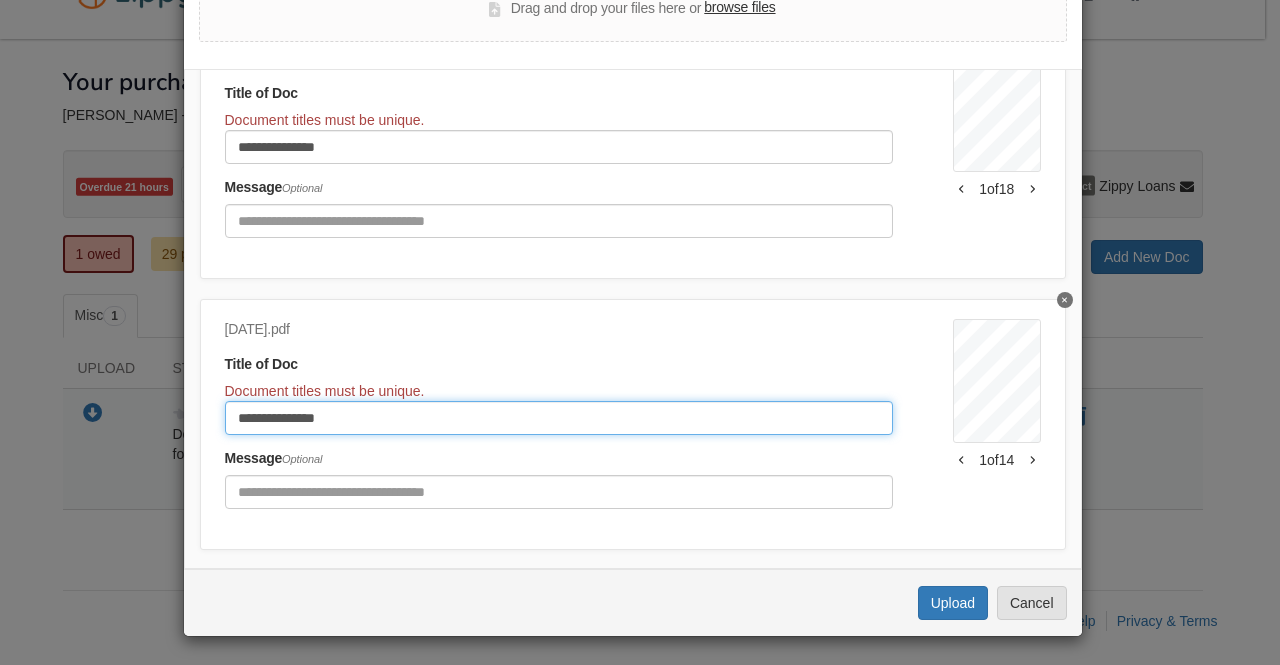 click on "**********" at bounding box center (559, 418) 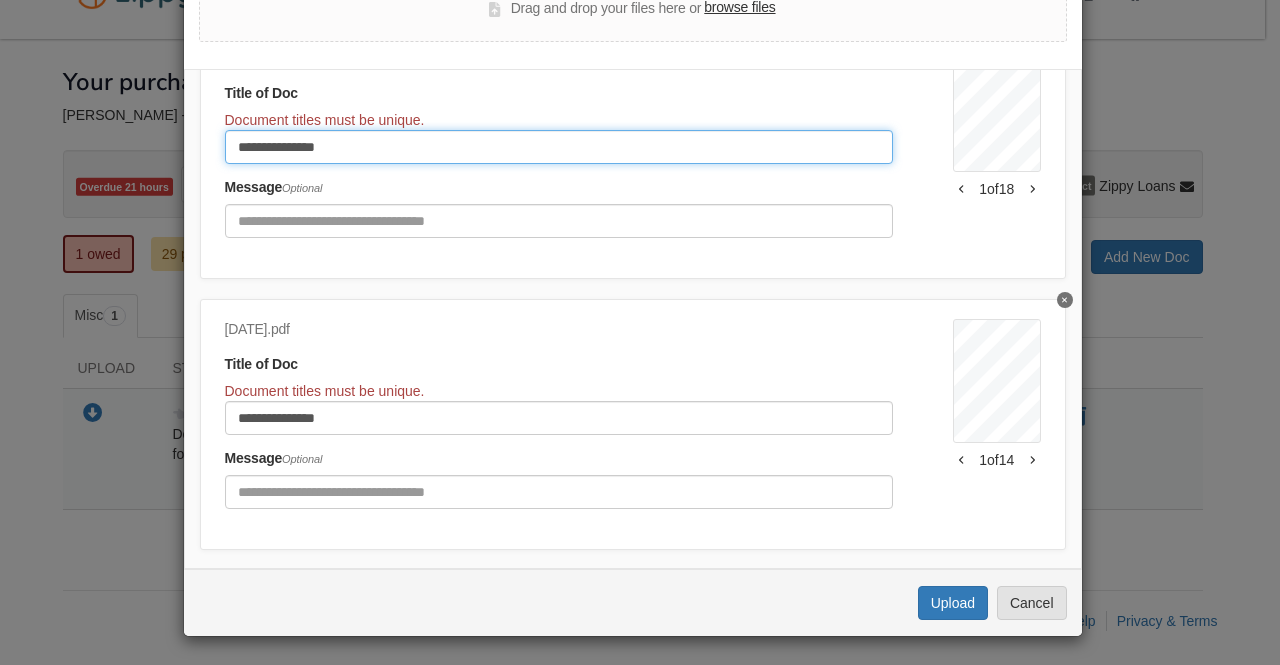 click on "**********" at bounding box center [559, 147] 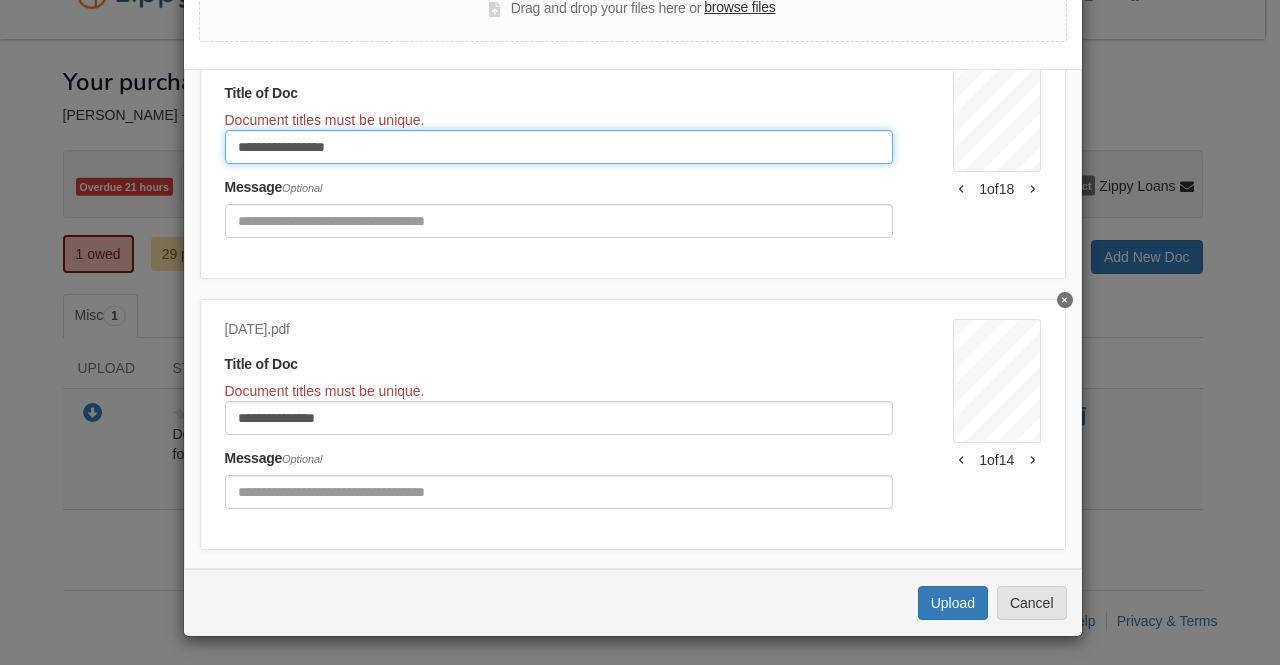 type on "**********" 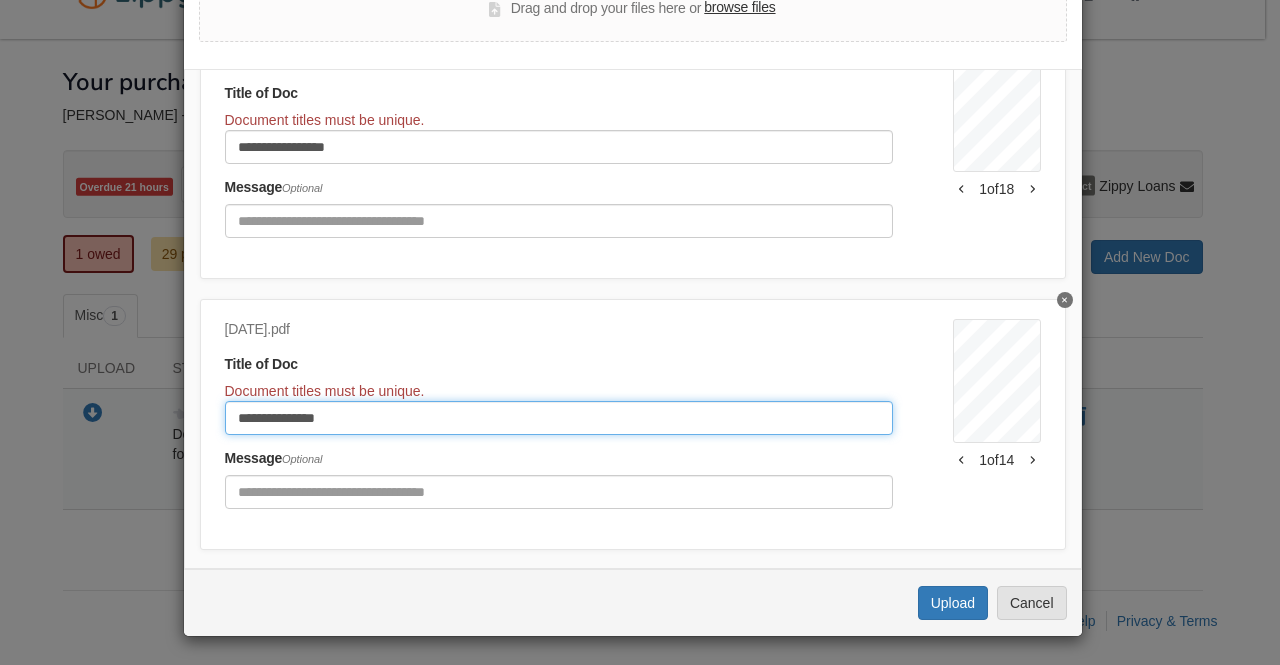 click on "**********" at bounding box center (559, 418) 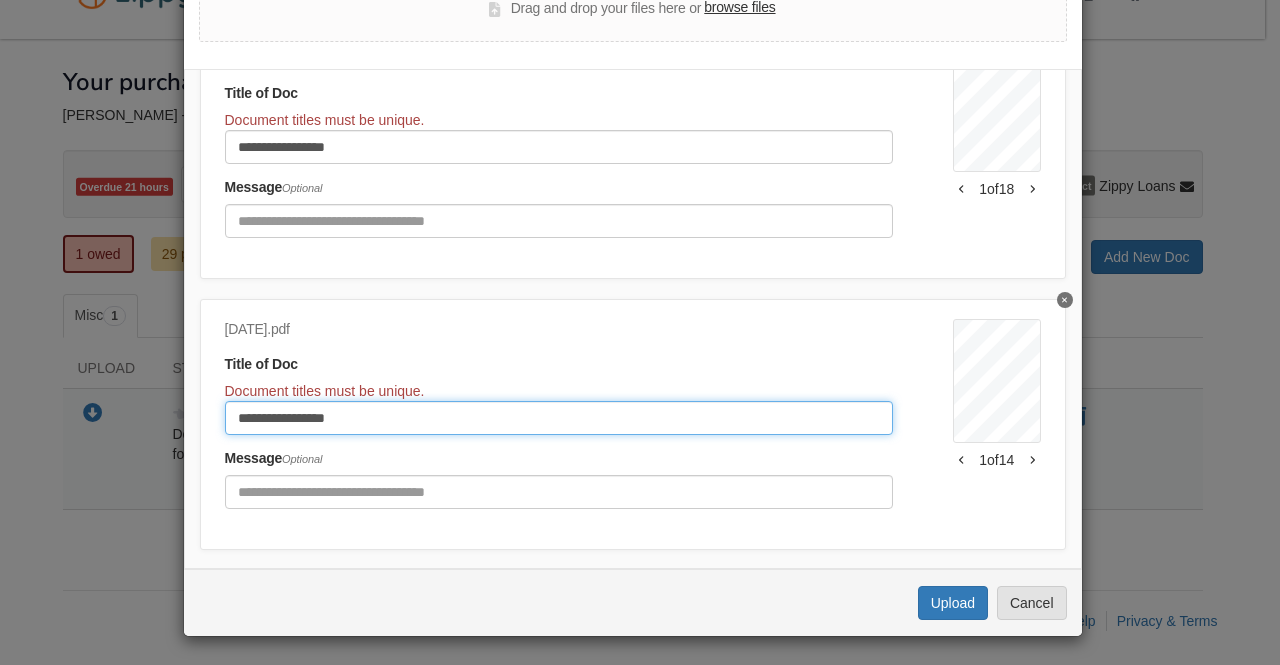 type on "**********" 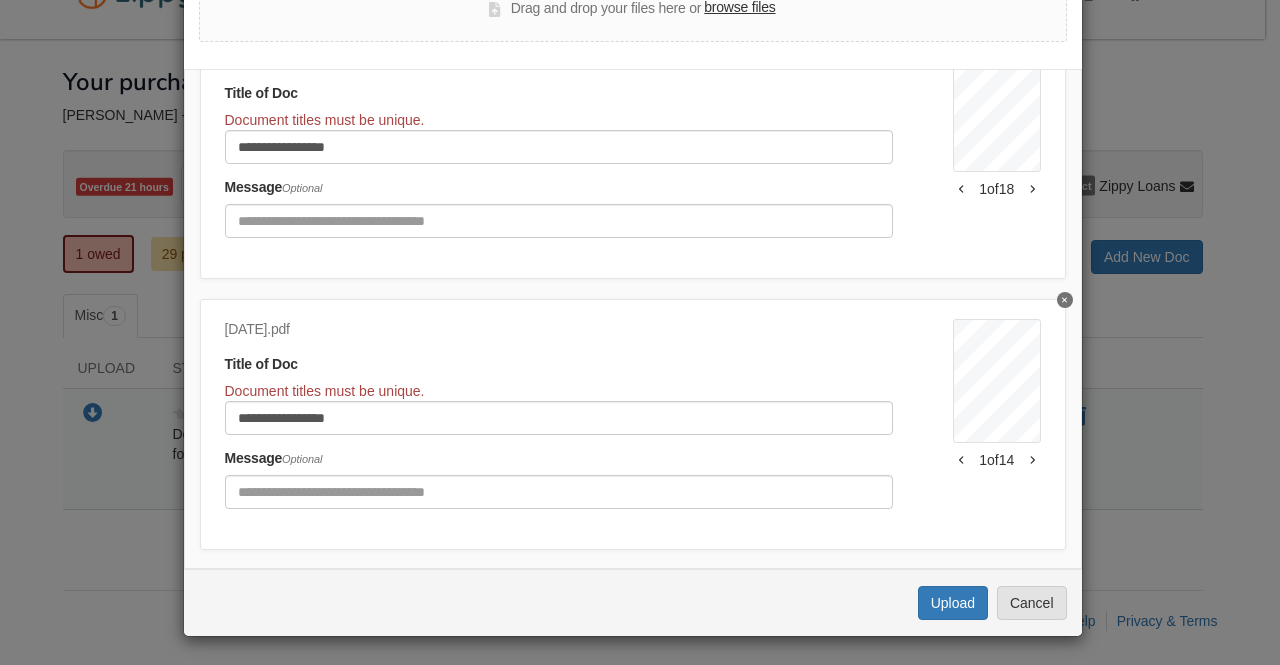 click on "Uploading...
Upload
Cancel" at bounding box center [633, 602] 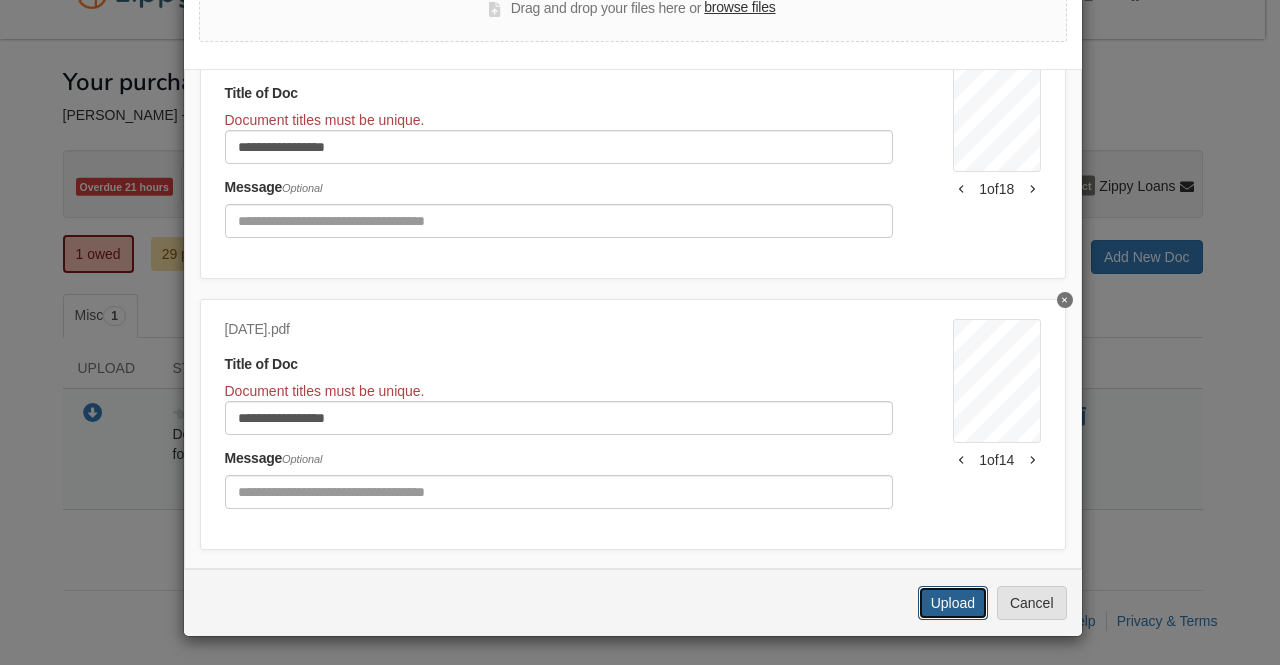 click on "Upload" at bounding box center (953, 603) 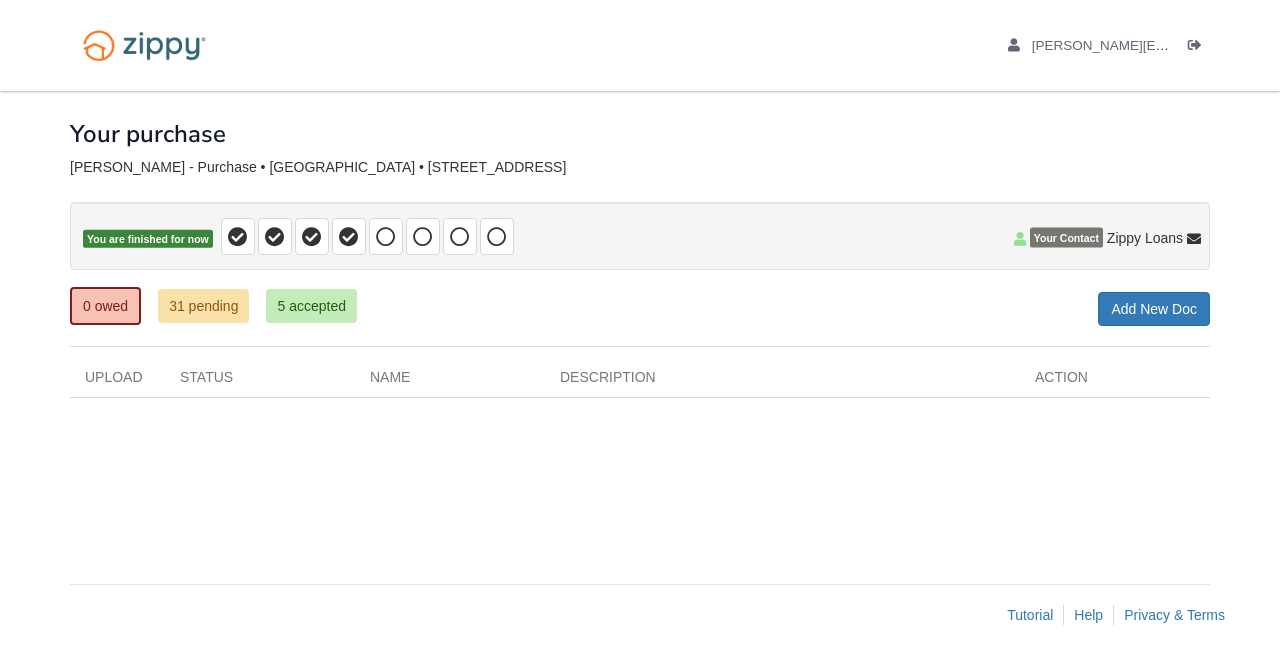 scroll, scrollTop: 0, scrollLeft: 0, axis: both 